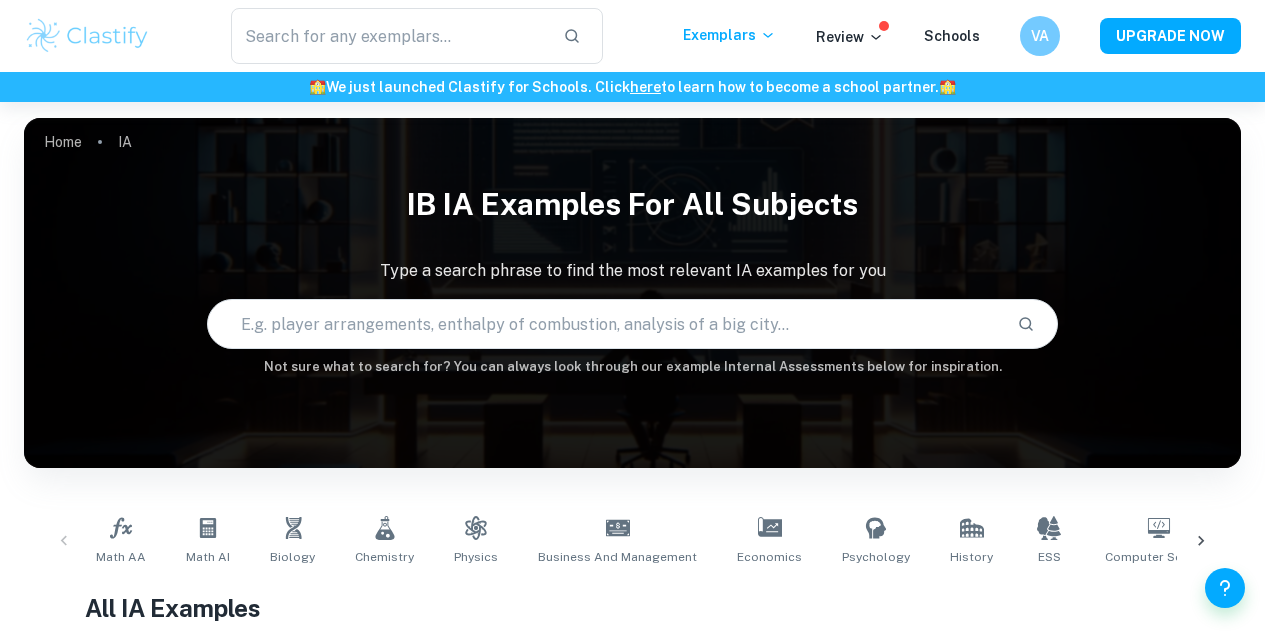 scroll, scrollTop: 269, scrollLeft: 0, axis: vertical 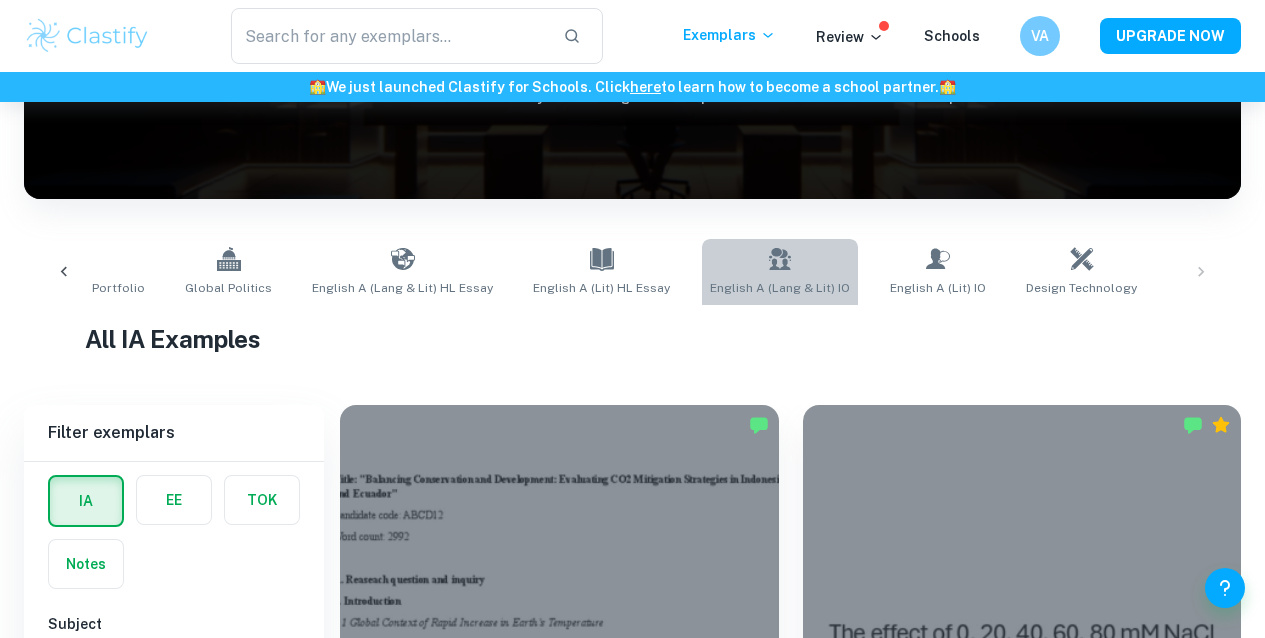 click on "English A (Lang & Lit) IO" at bounding box center (780, 288) 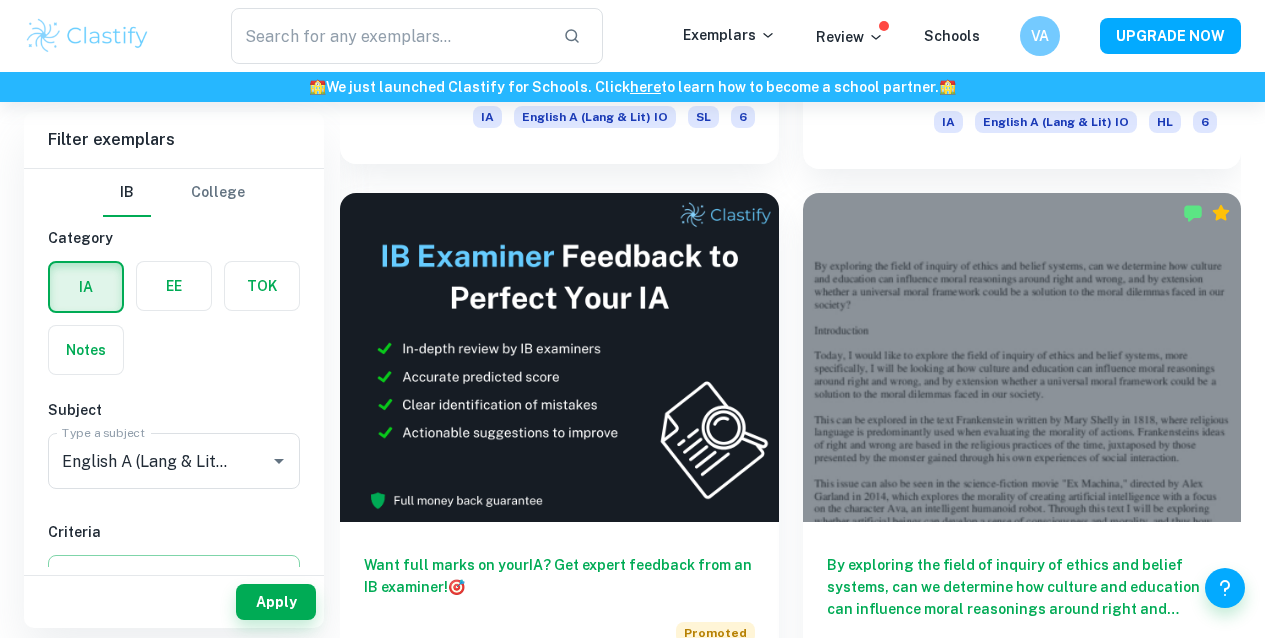 scroll, scrollTop: 920, scrollLeft: 0, axis: vertical 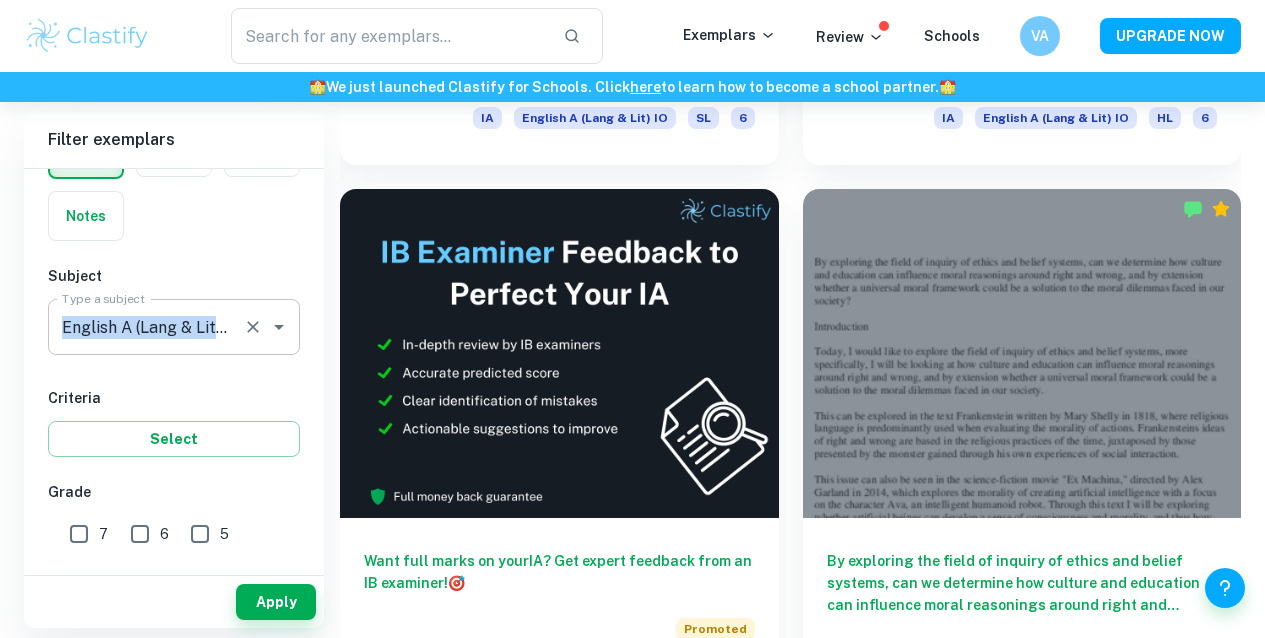 drag, startPoint x: 312, startPoint y: 357, endPoint x: 176, endPoint y: 330, distance: 138.65425 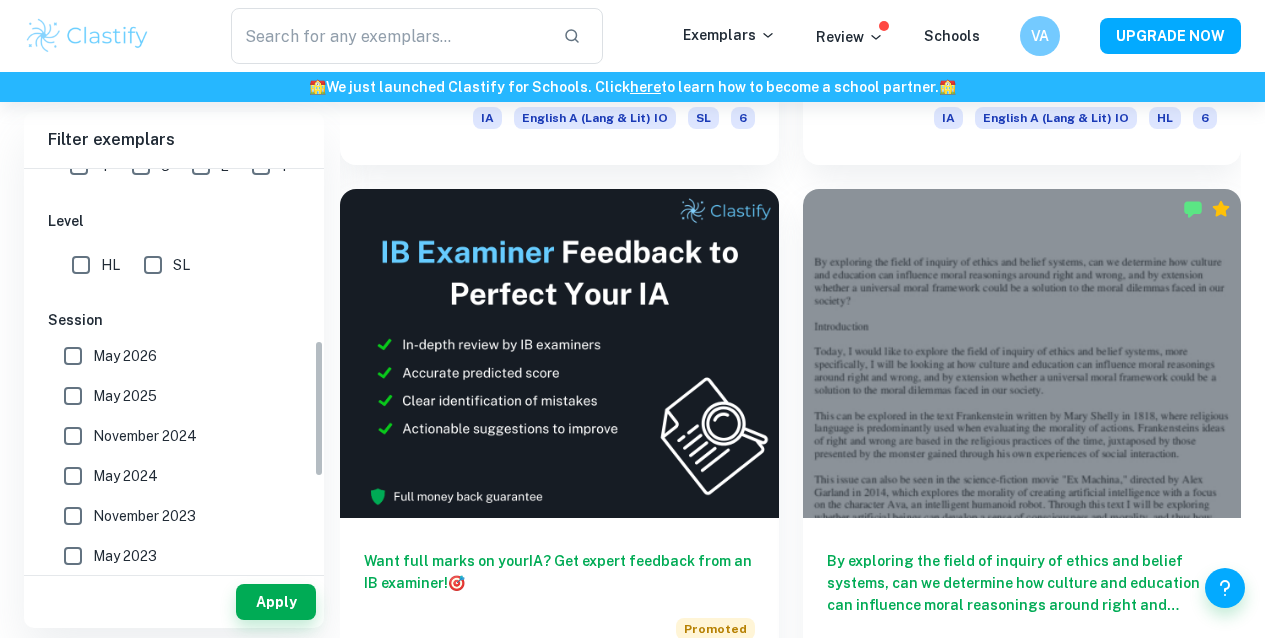 scroll, scrollTop: 576, scrollLeft: 0, axis: vertical 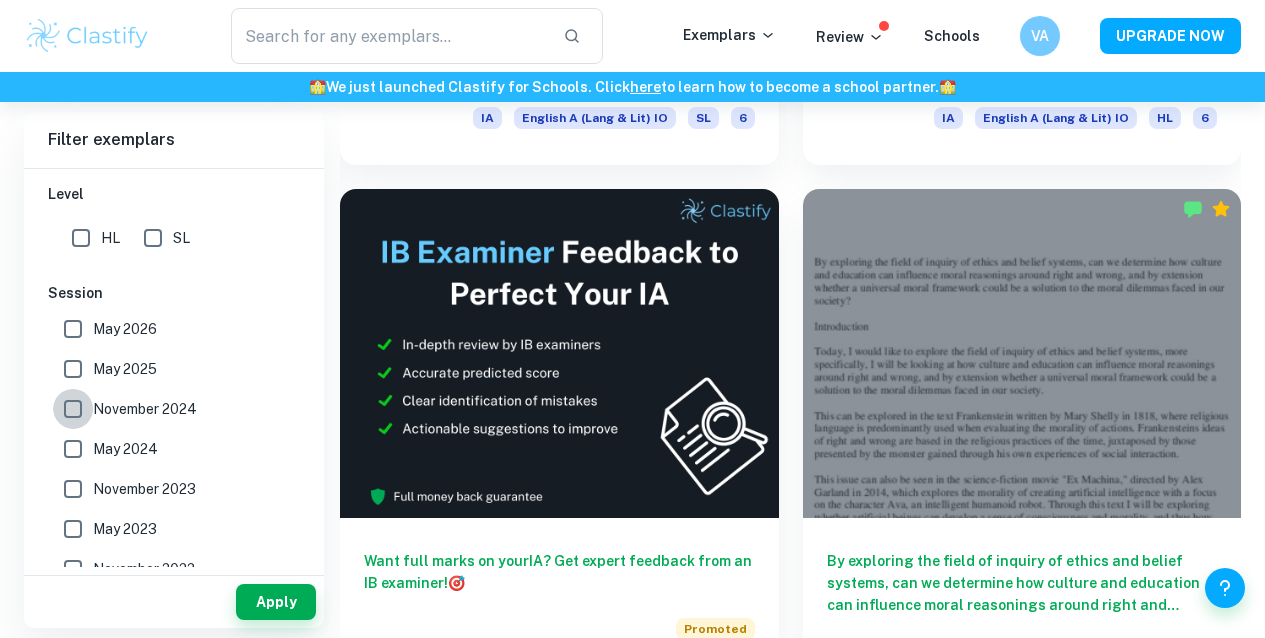 click on "November 2024" at bounding box center [73, 409] 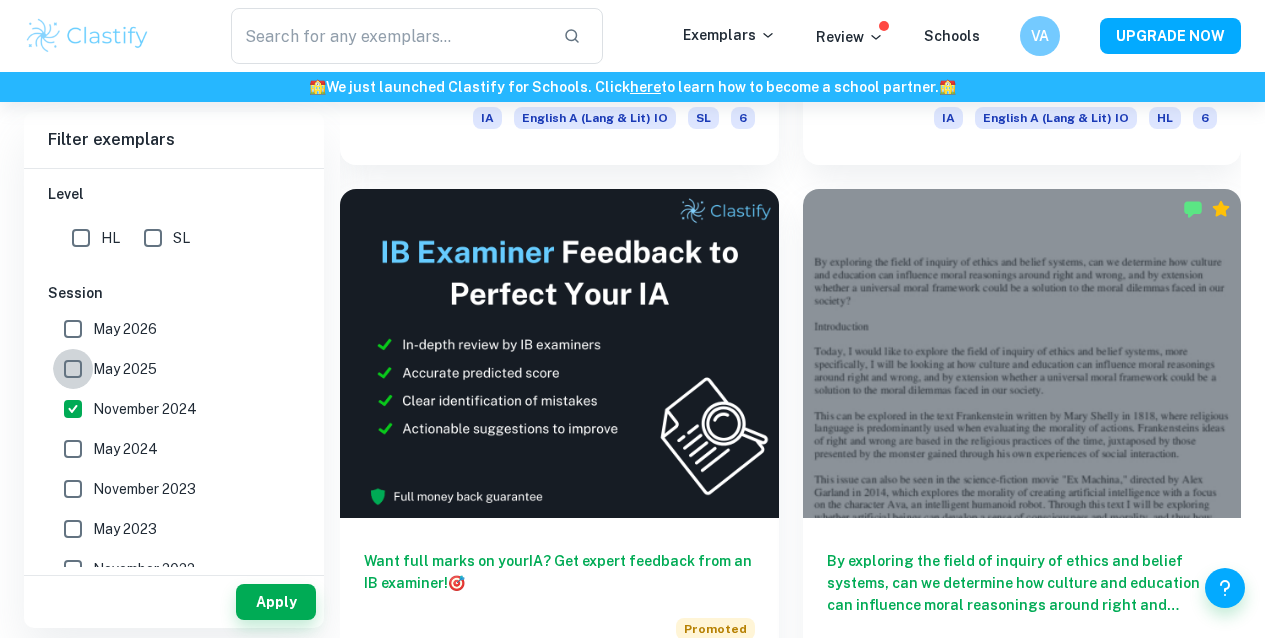 click on "May 2025" at bounding box center [73, 369] 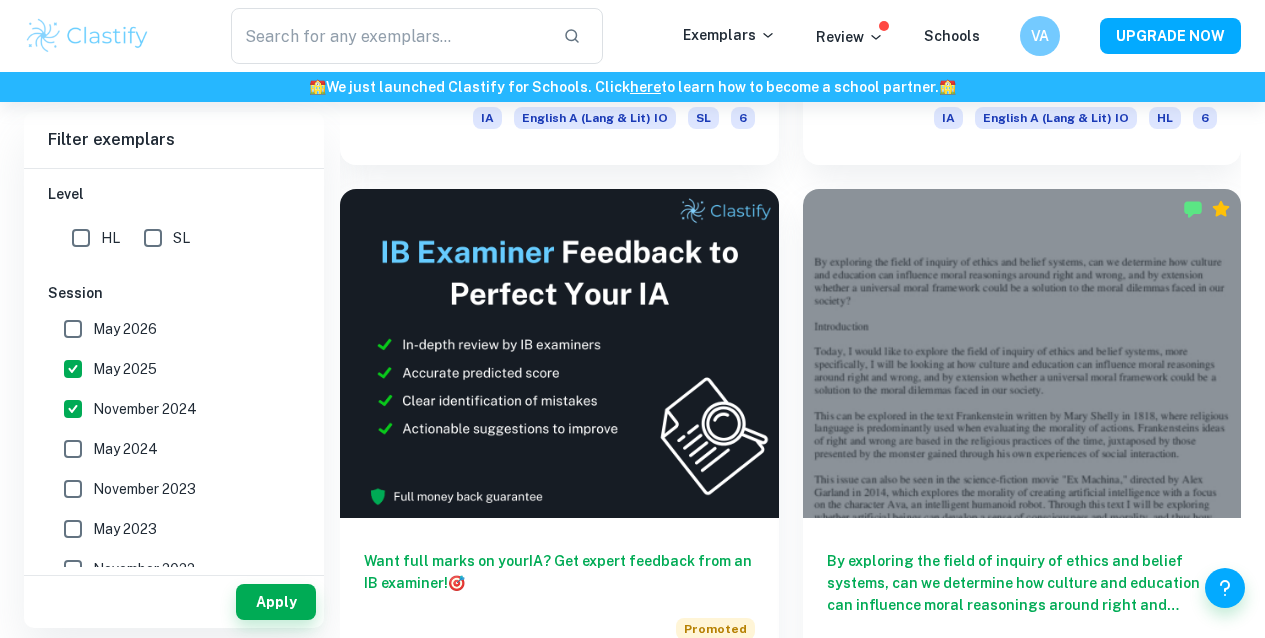 click on "May 2024" at bounding box center (73, 449) 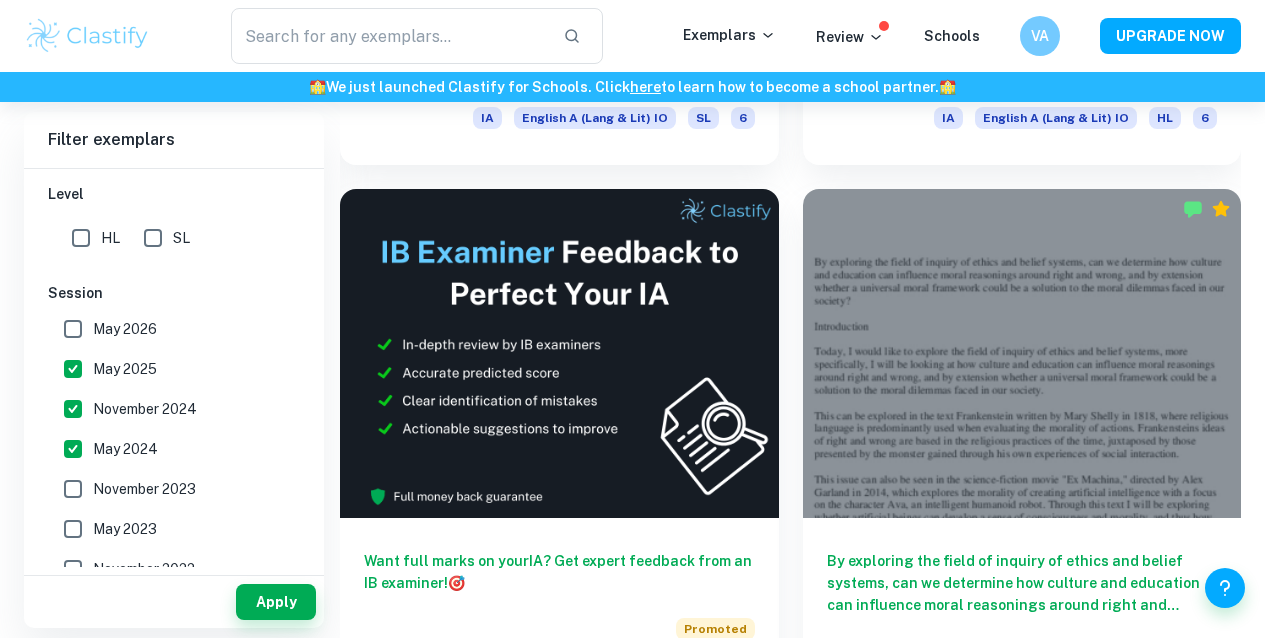click on "May 2024" at bounding box center (73, 449) 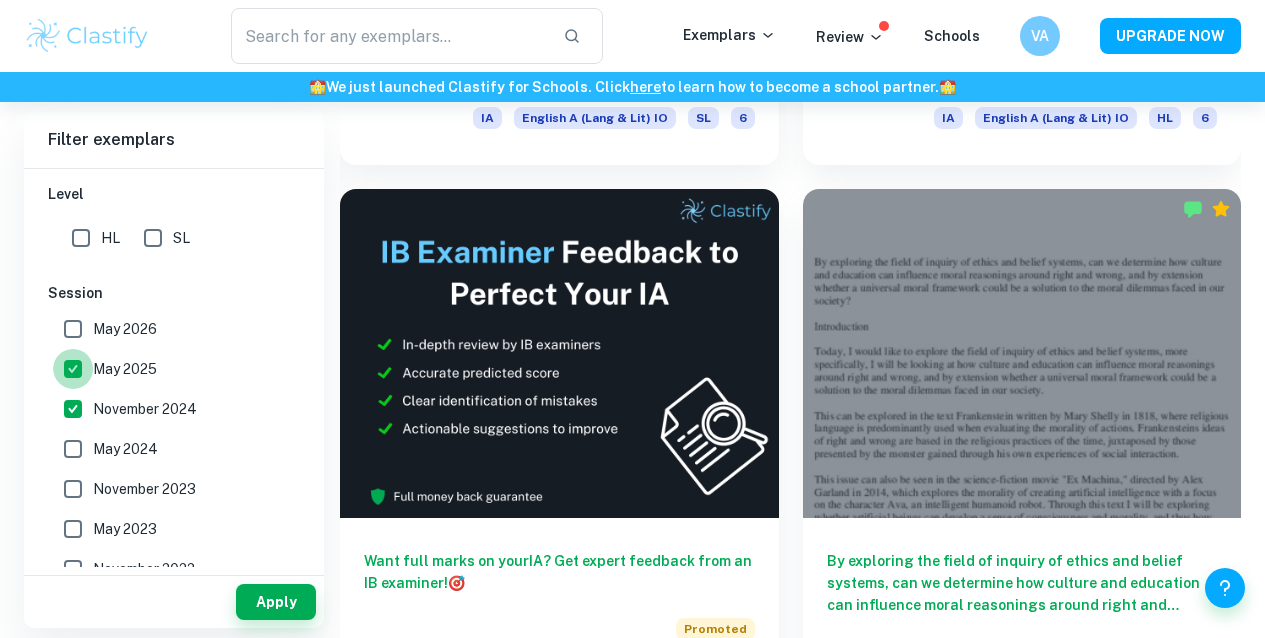 click on "May 2025" at bounding box center (73, 369) 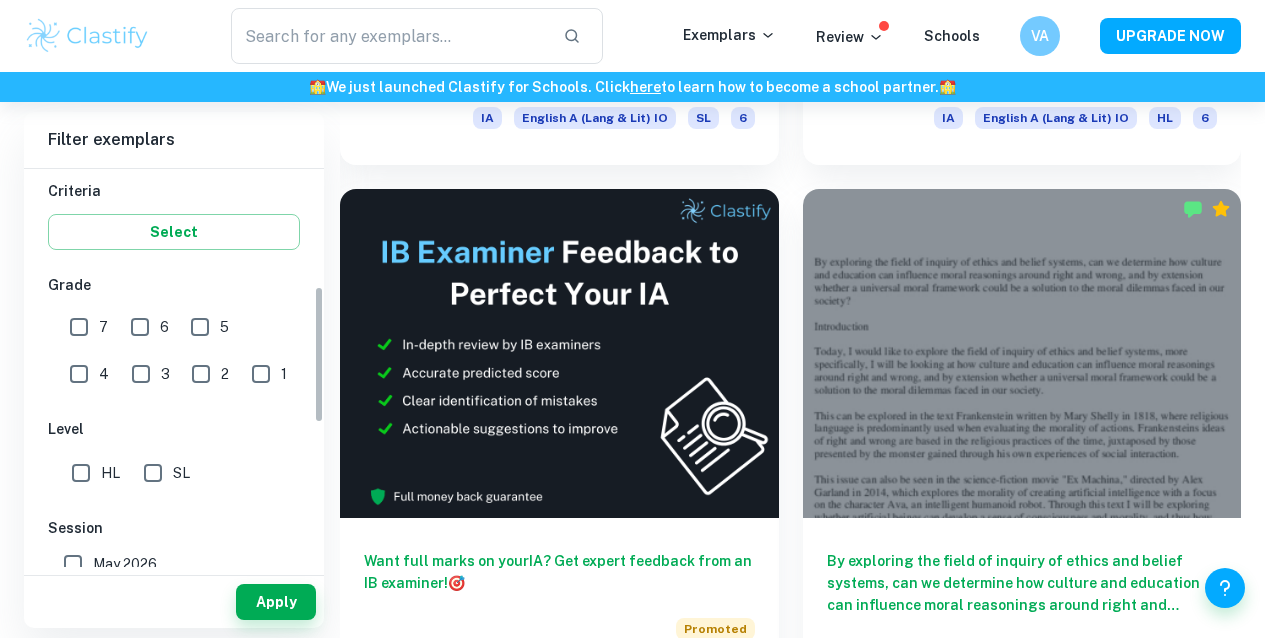 scroll, scrollTop: 334, scrollLeft: 0, axis: vertical 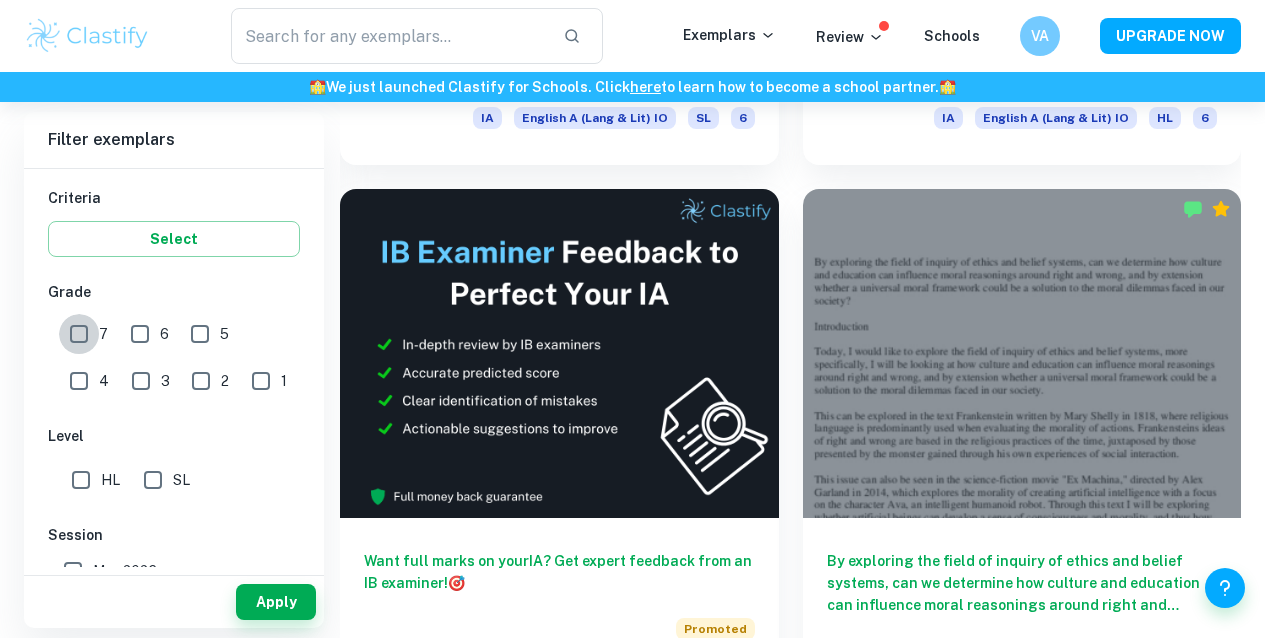 click on "7" at bounding box center [79, 334] 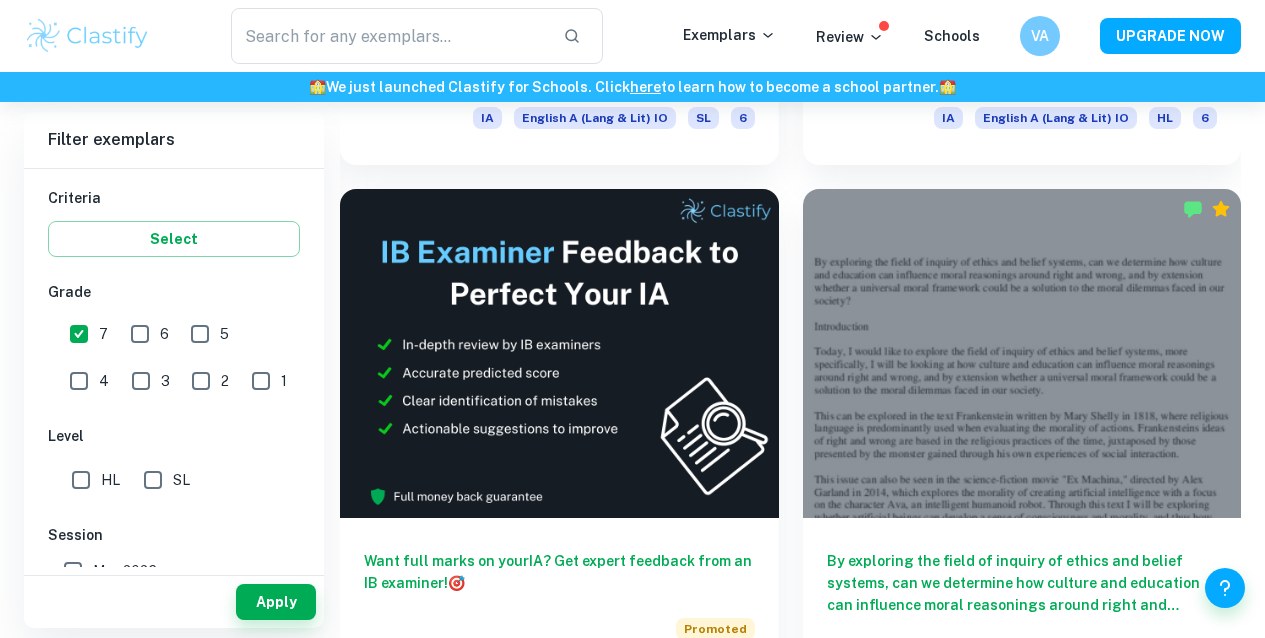 click on "6" at bounding box center [140, 334] 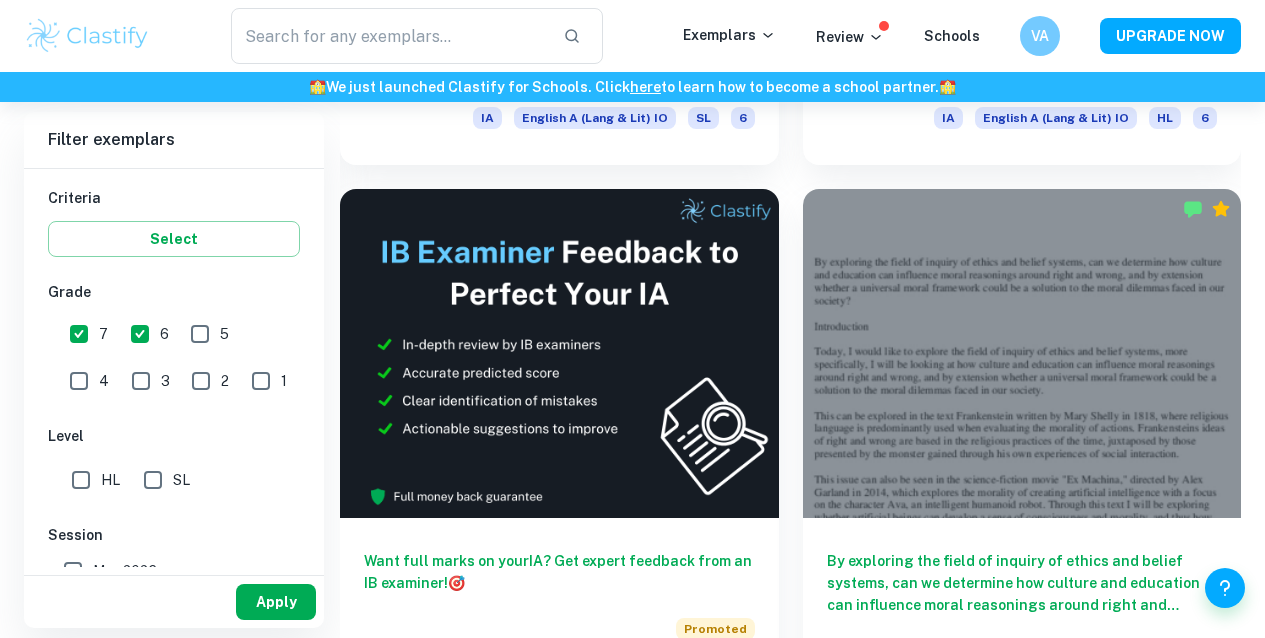 click on "Apply" at bounding box center (276, 602) 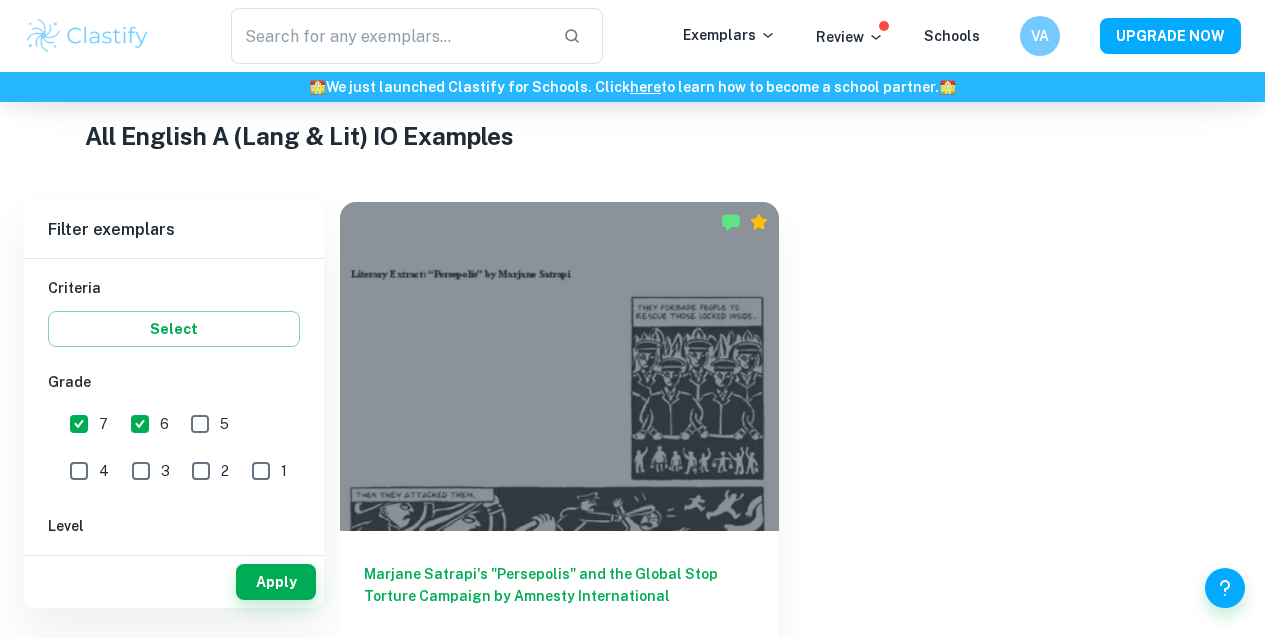 scroll, scrollTop: 353, scrollLeft: 0, axis: vertical 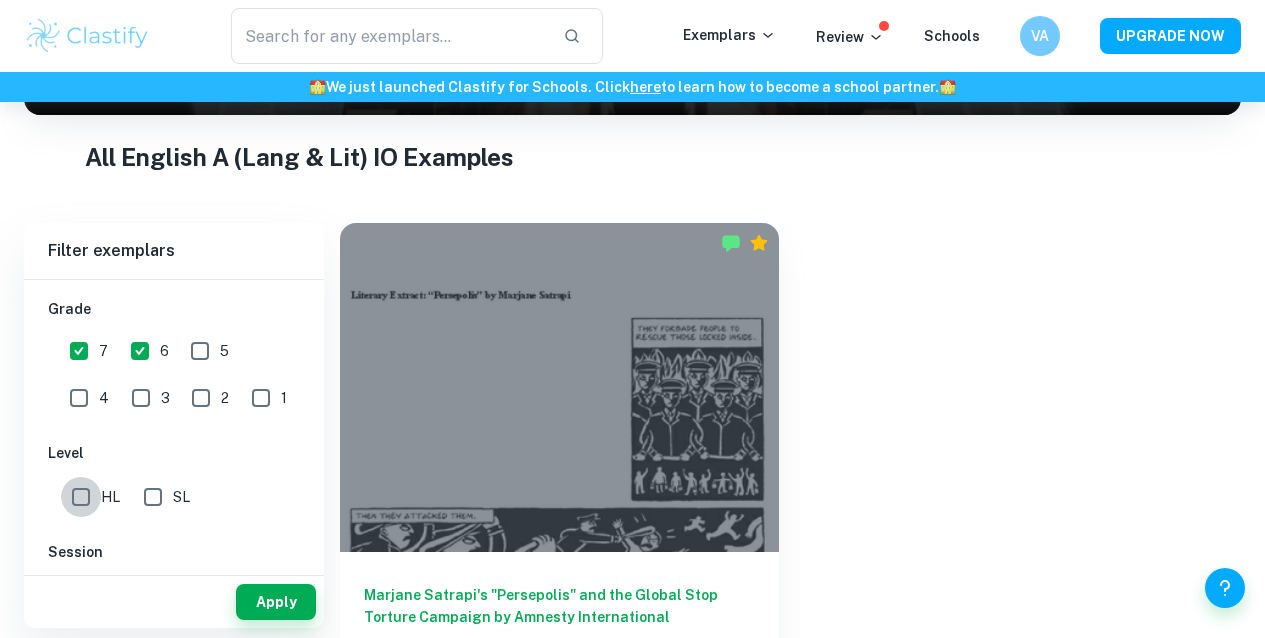 click on "HL" at bounding box center (81, 497) 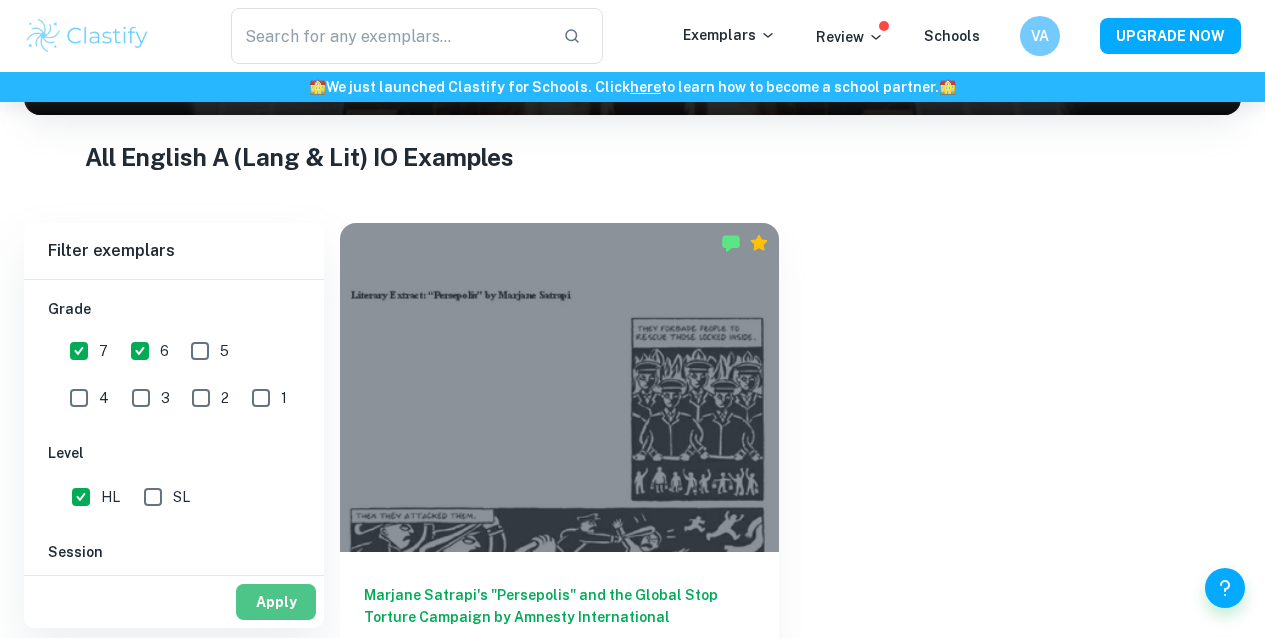click on "Apply" at bounding box center (276, 602) 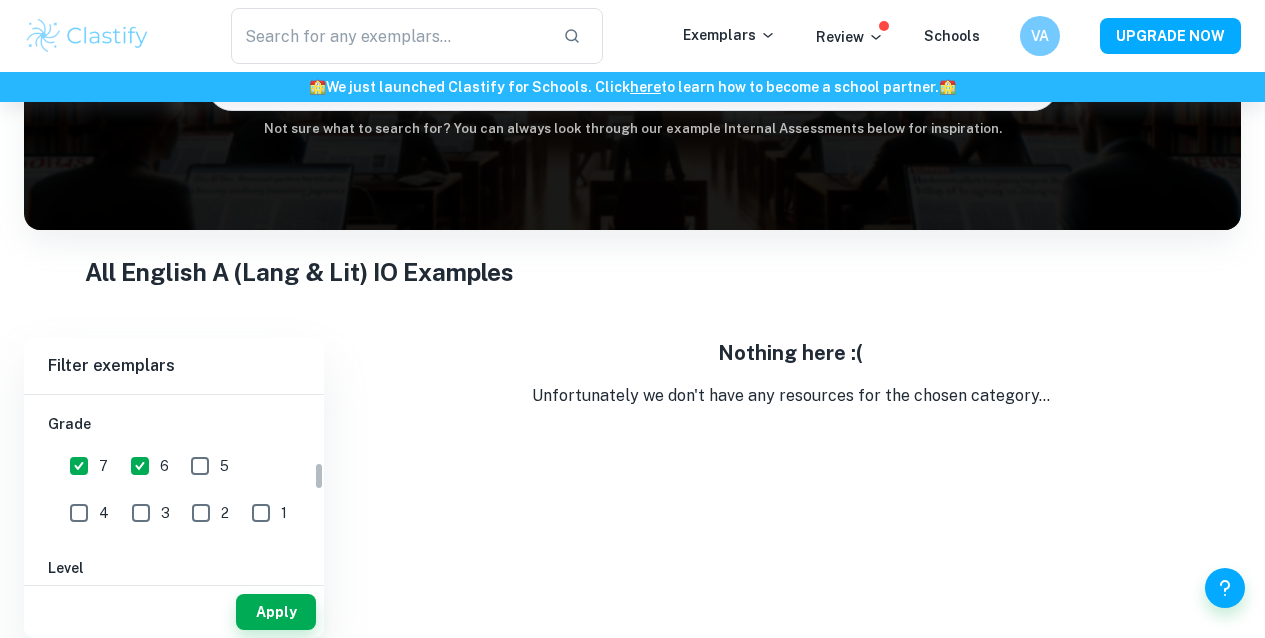 scroll, scrollTop: 238, scrollLeft: 0, axis: vertical 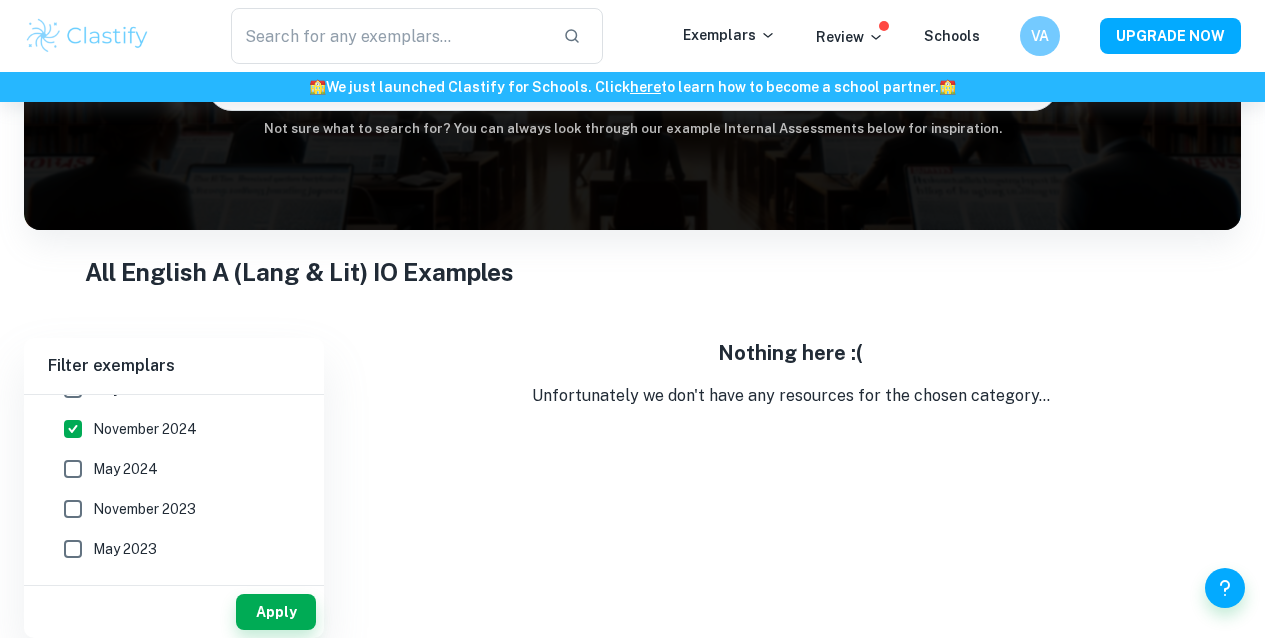 click on "May 2024" at bounding box center (73, 469) 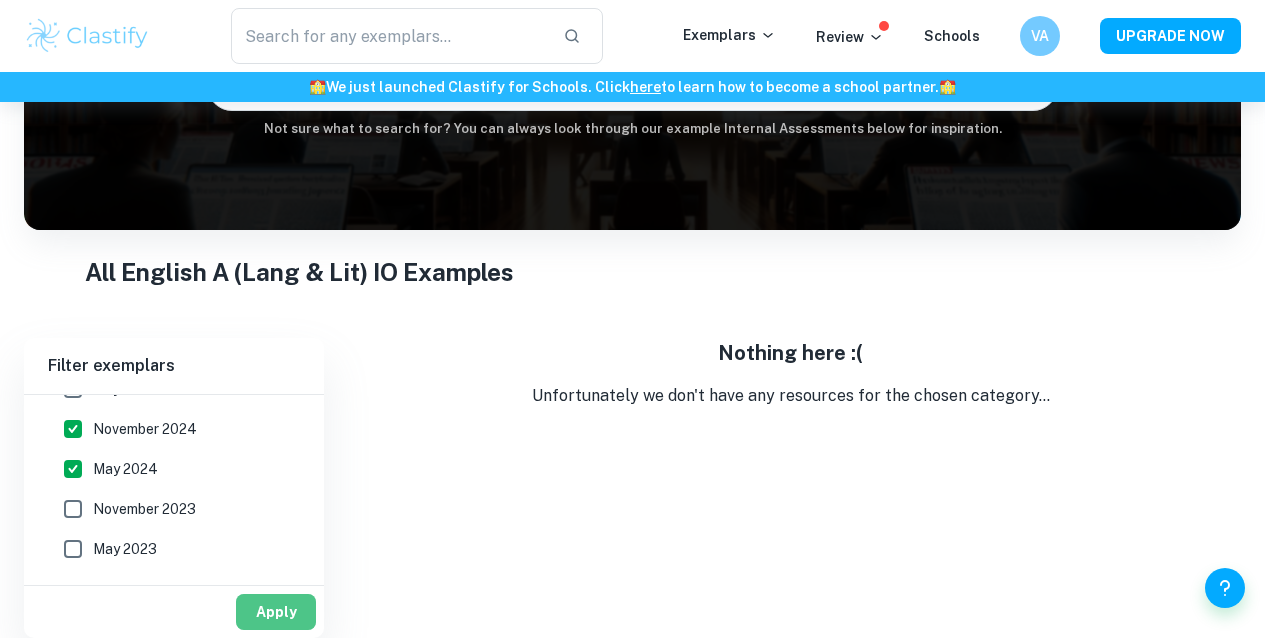 click on "Apply" at bounding box center [276, 612] 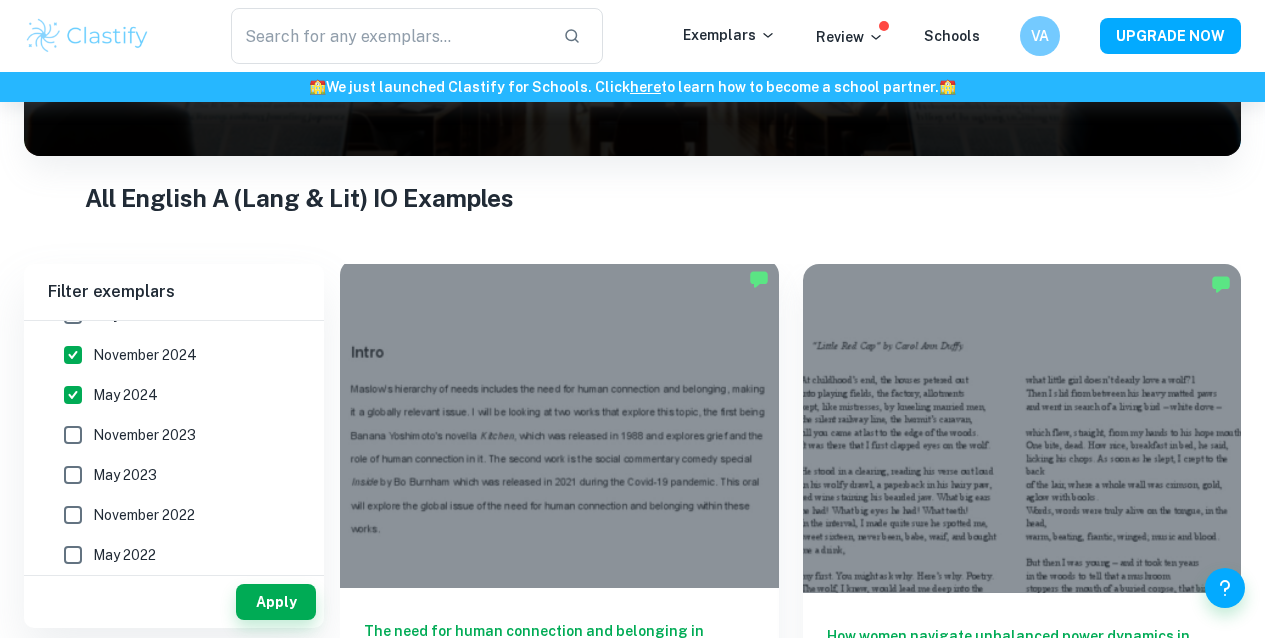 scroll, scrollTop: 353, scrollLeft: 0, axis: vertical 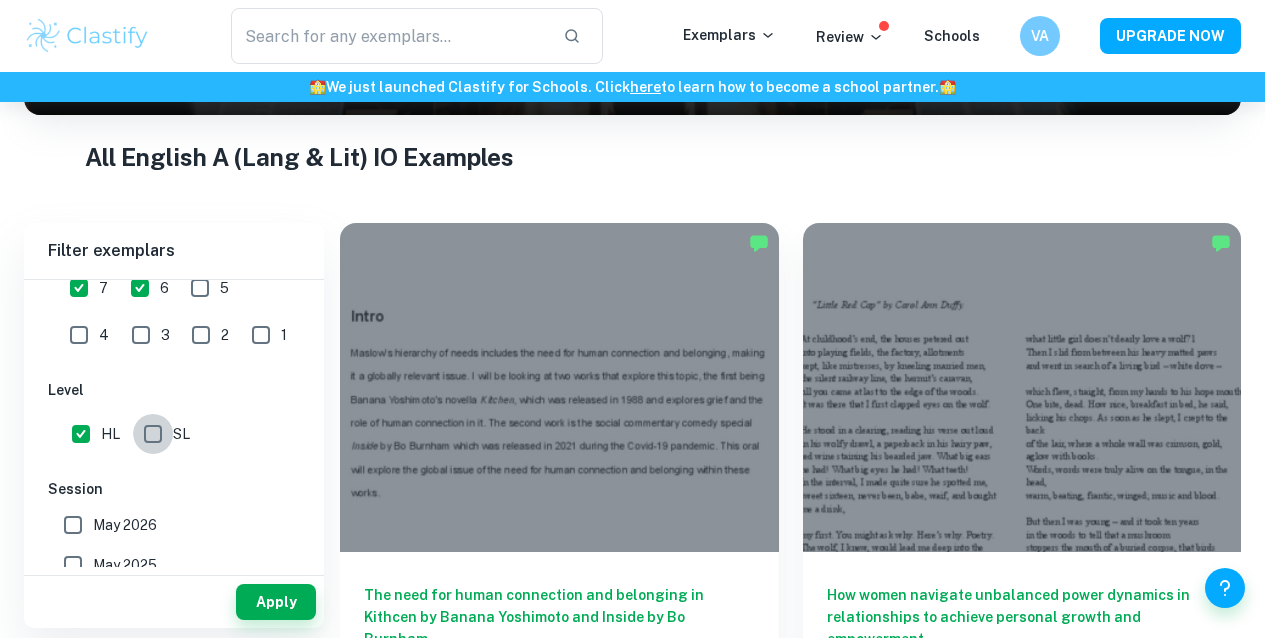 click on "SL" at bounding box center (153, 434) 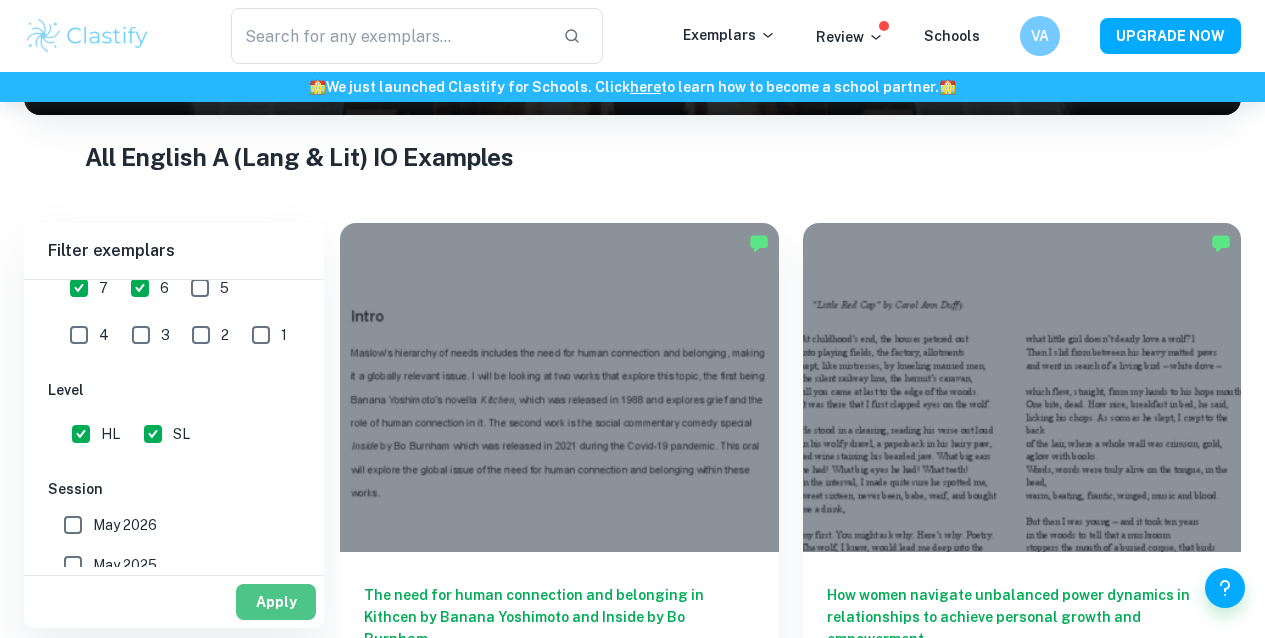 click on "Apply" at bounding box center [276, 602] 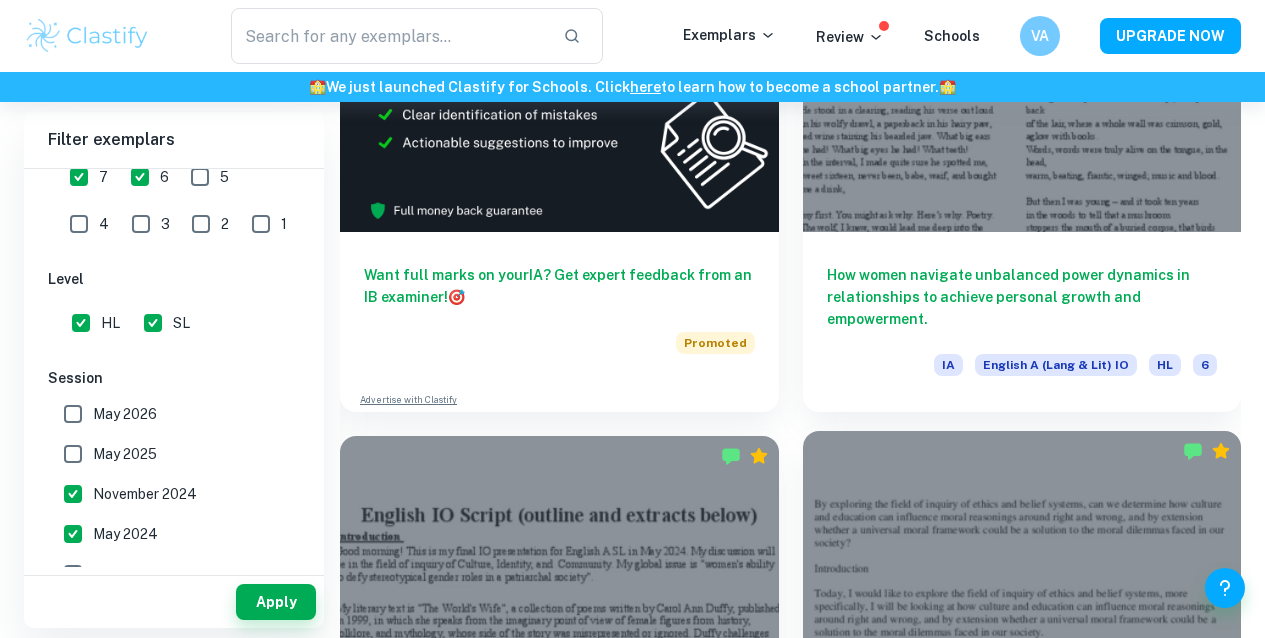 scroll, scrollTop: 1209, scrollLeft: 0, axis: vertical 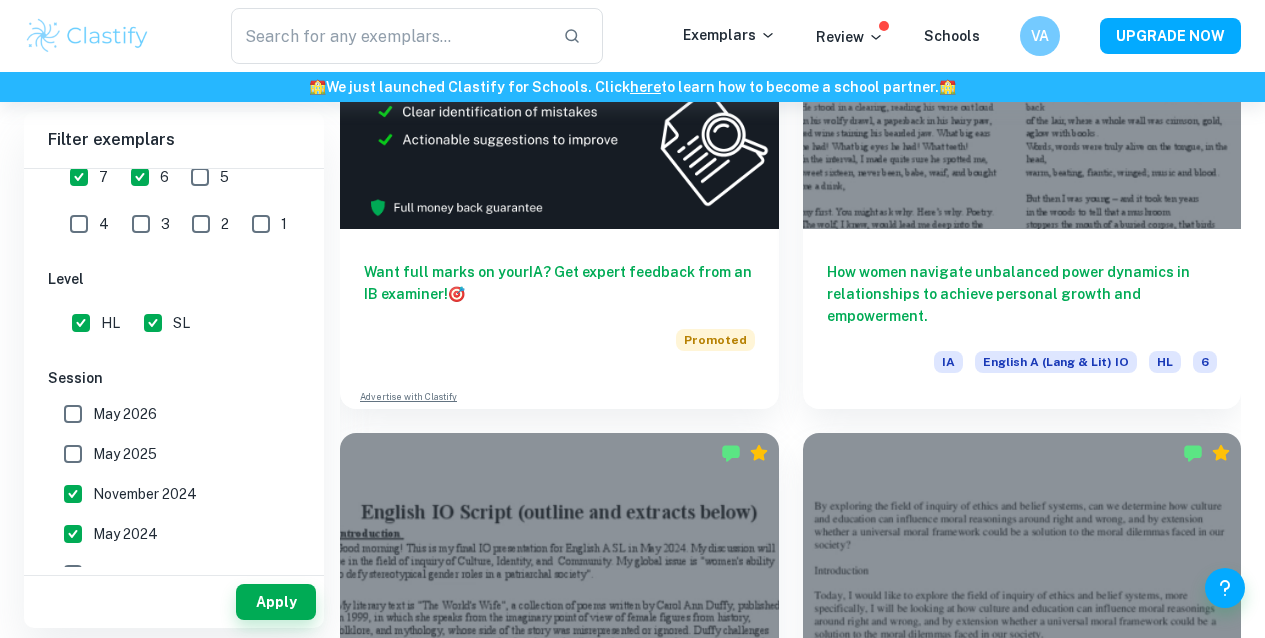 click at bounding box center [559, 1658] 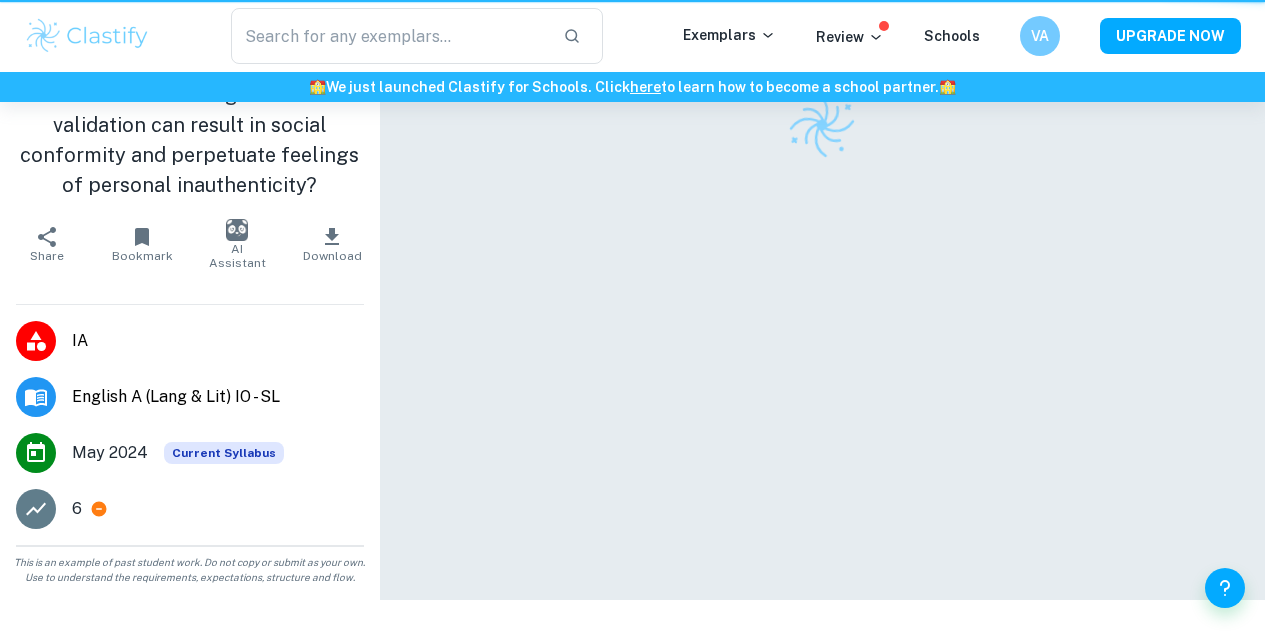scroll, scrollTop: 0, scrollLeft: 0, axis: both 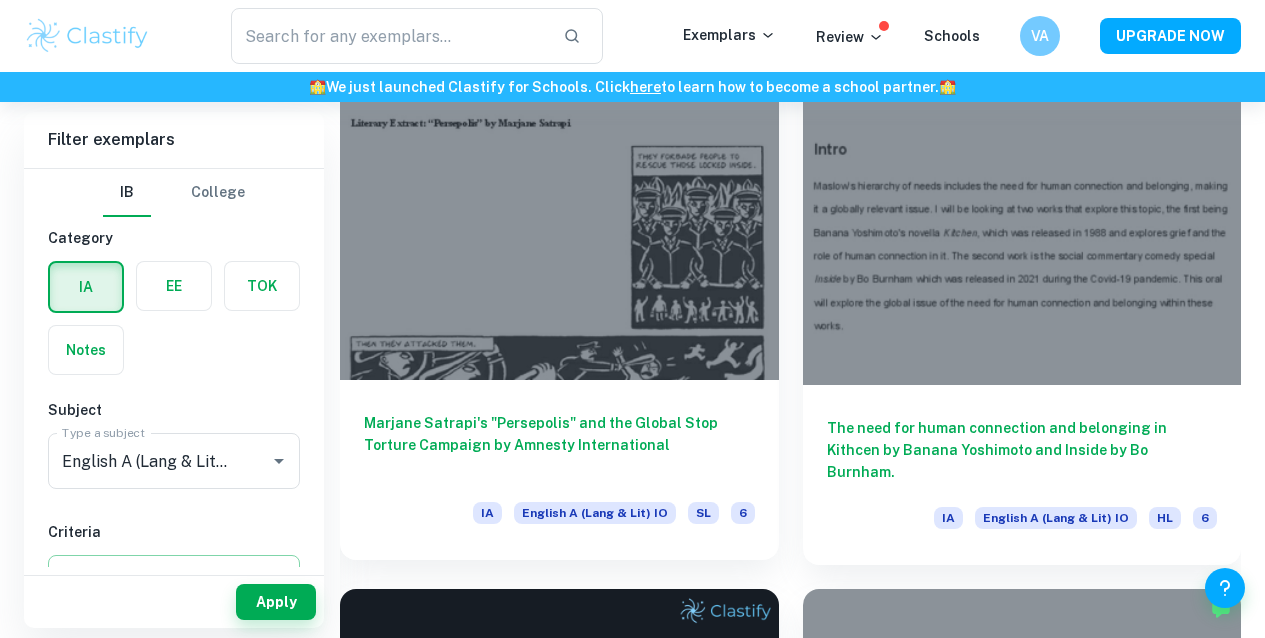 click on "Marjane Satrapi's "Persepolis" and the Global Stop Torture Campaign by Amnesty International IA English A (Lang & Lit) IO SL 6" at bounding box center (559, 470) 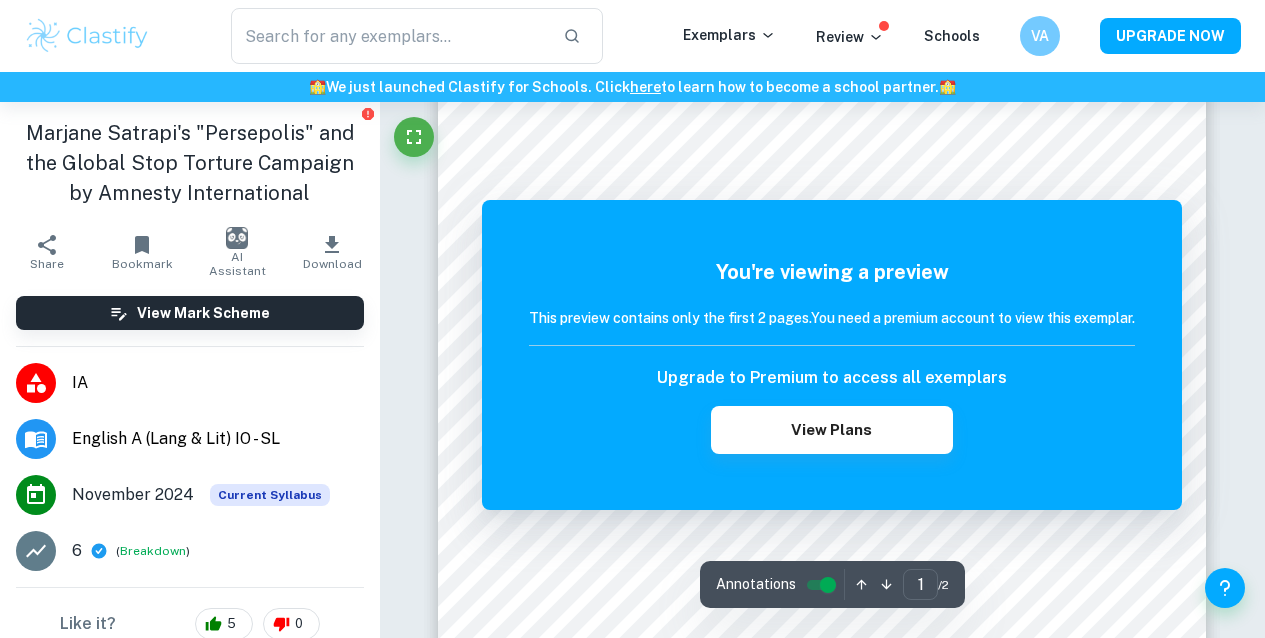 scroll, scrollTop: 193, scrollLeft: 0, axis: vertical 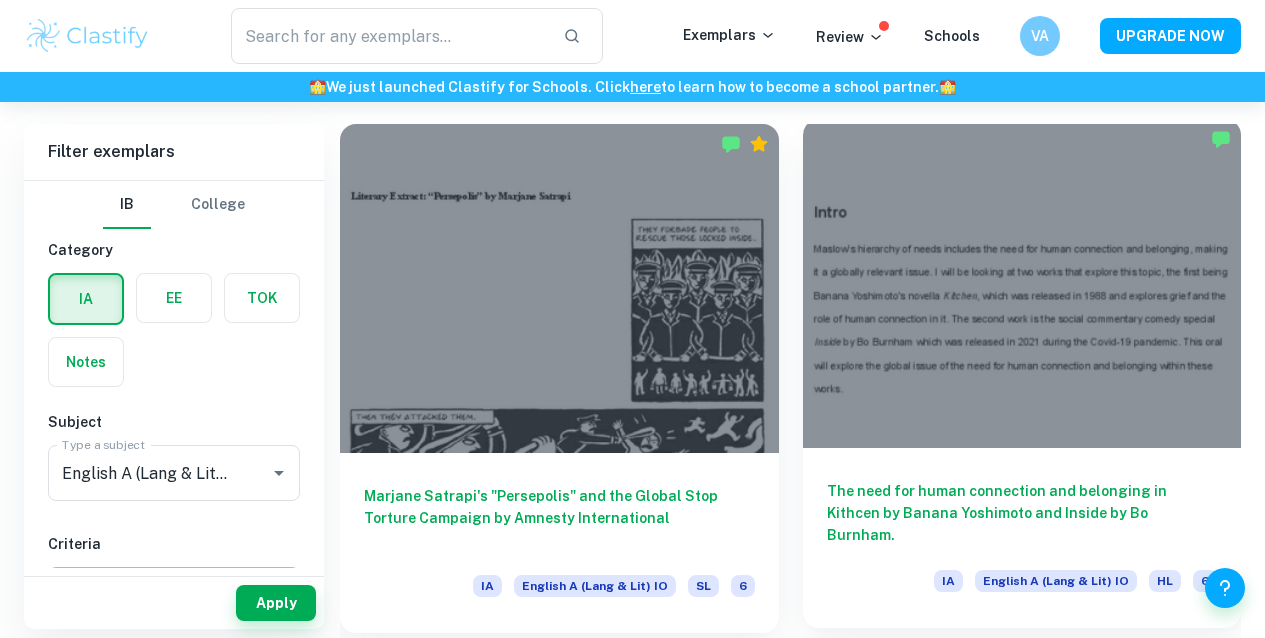 click on "The need for human connection and belonging in Kithcen by Banana Yoshimoto and Inside by Bo Burnham. IA English A (Lang & Lit) IO HL 6" at bounding box center (1022, 538) 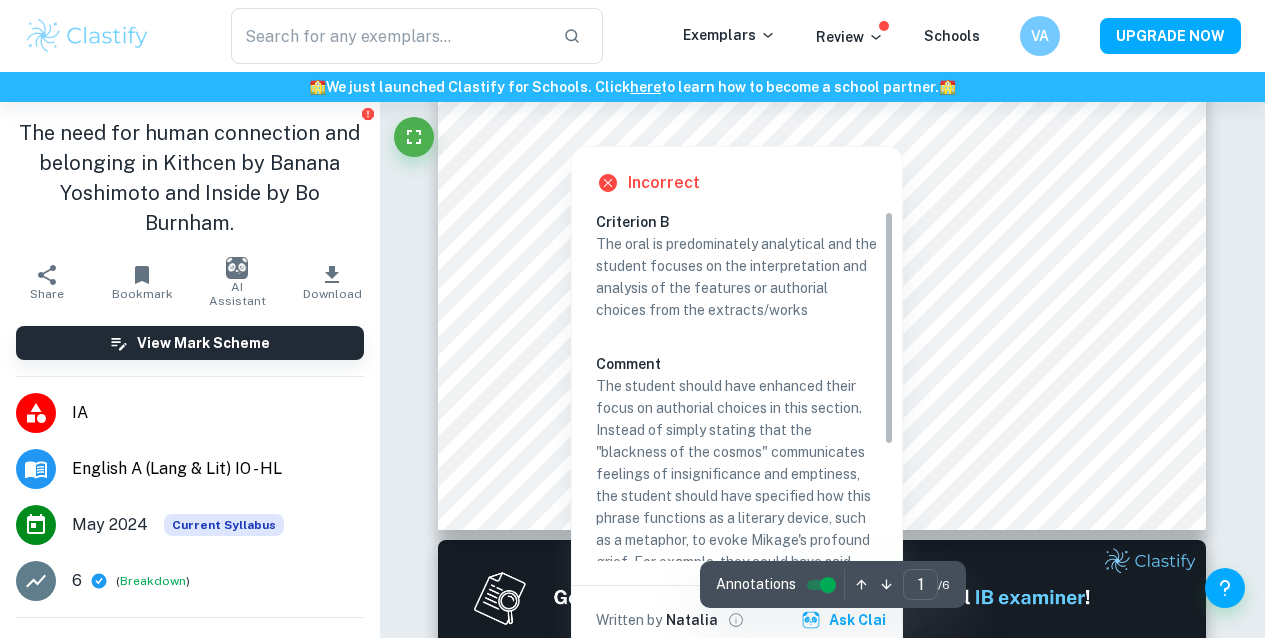 scroll, scrollTop: 677, scrollLeft: 0, axis: vertical 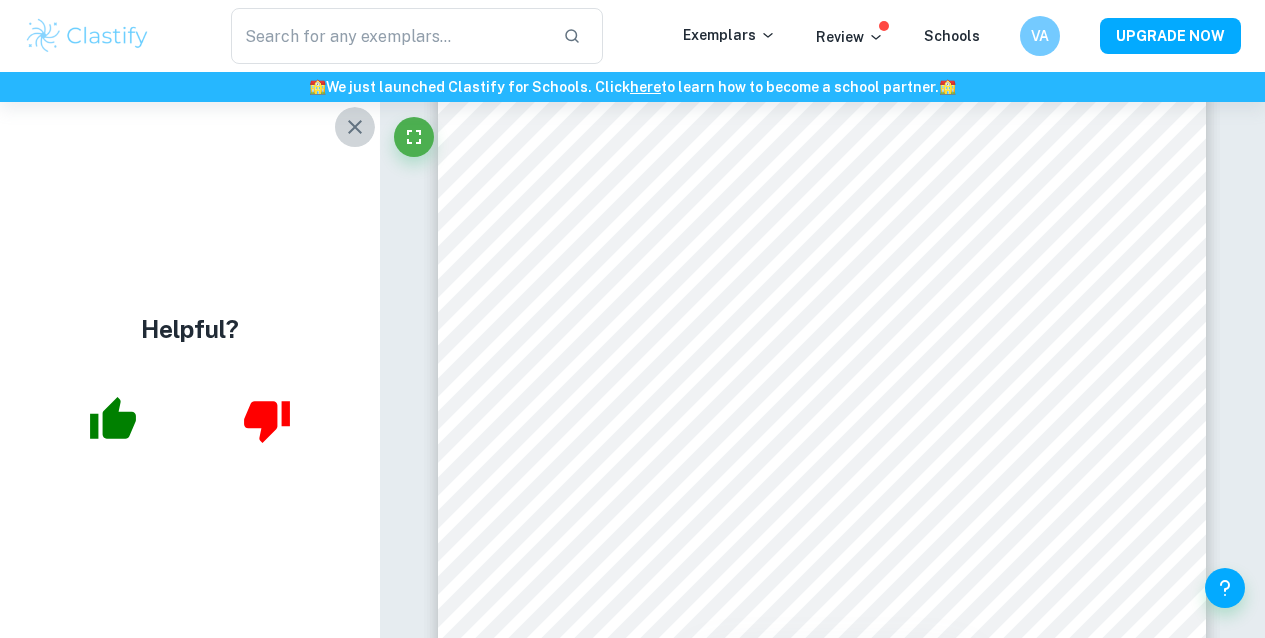 click at bounding box center [355, 127] 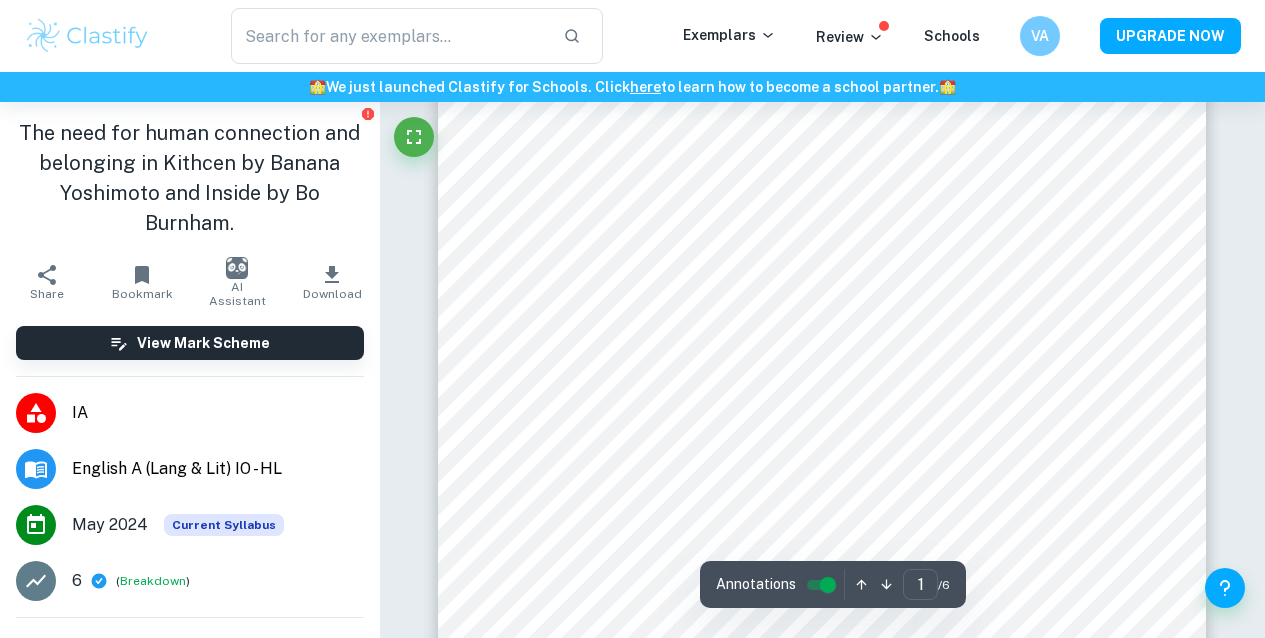 scroll, scrollTop: 91, scrollLeft: 0, axis: vertical 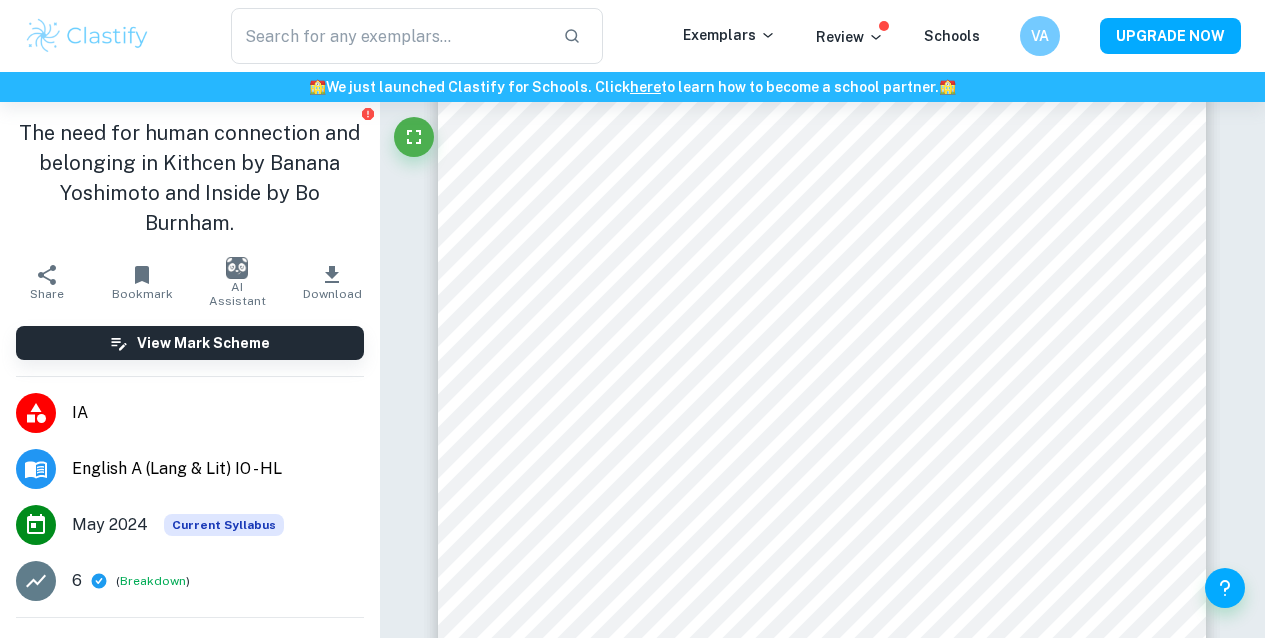 click on "Current Syllabus" at bounding box center [224, 525] 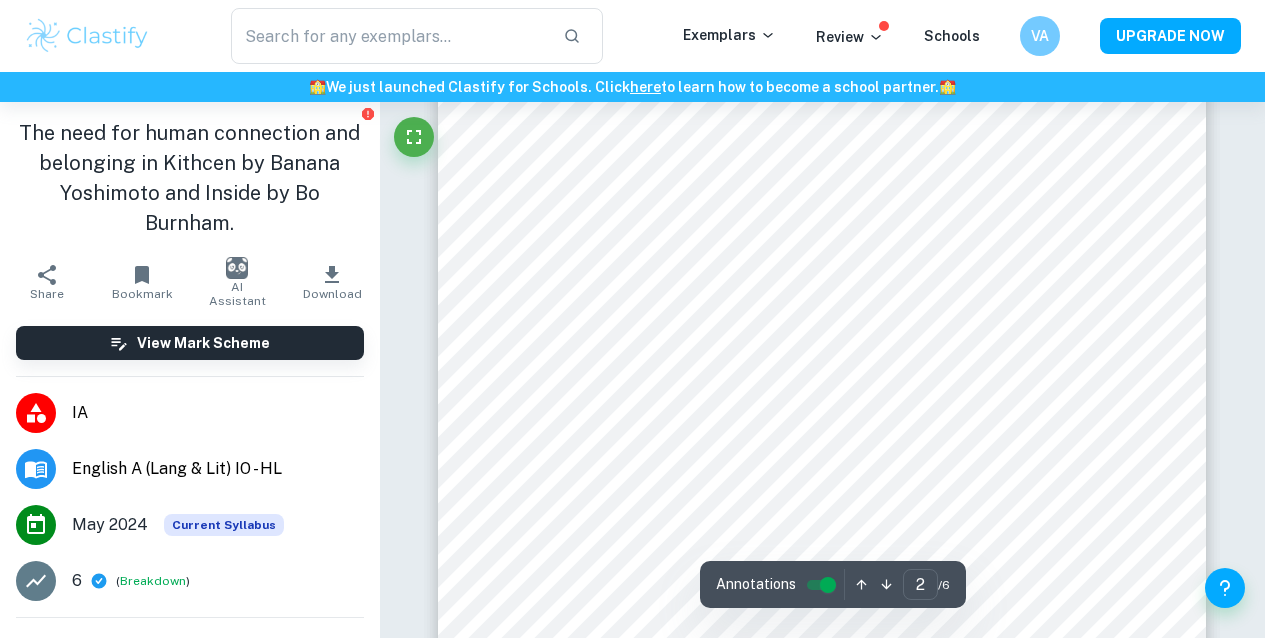 scroll, scrollTop: 1664, scrollLeft: 0, axis: vertical 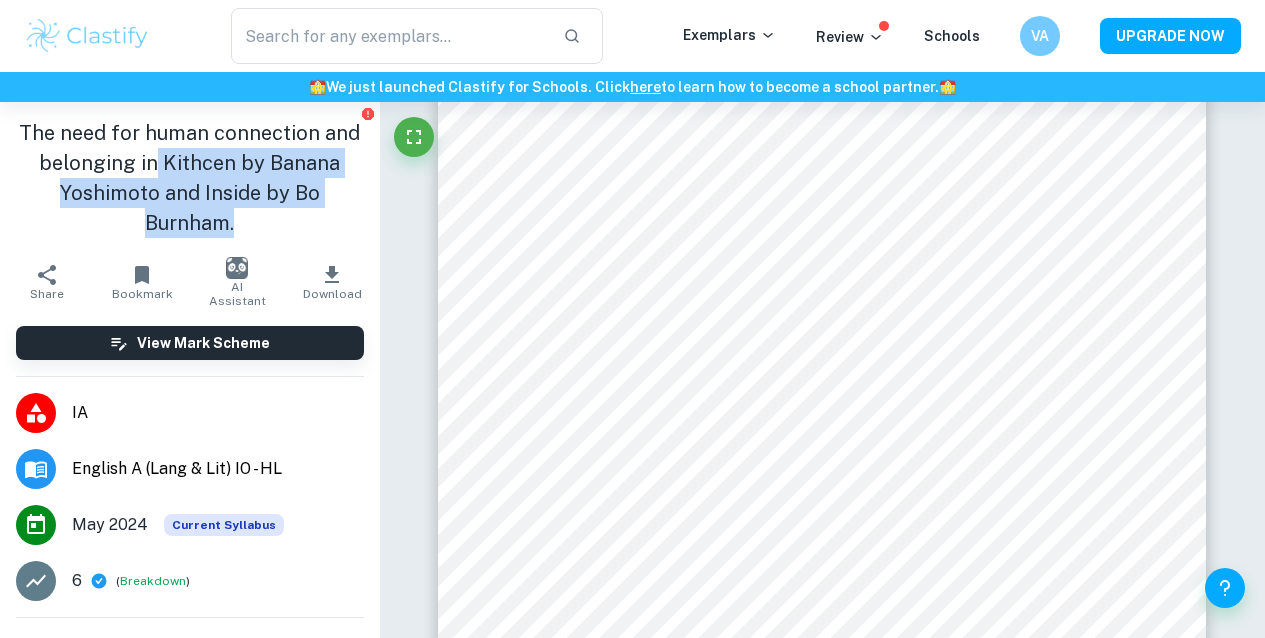 drag, startPoint x: 148, startPoint y: 156, endPoint x: 236, endPoint y: 220, distance: 108.81177 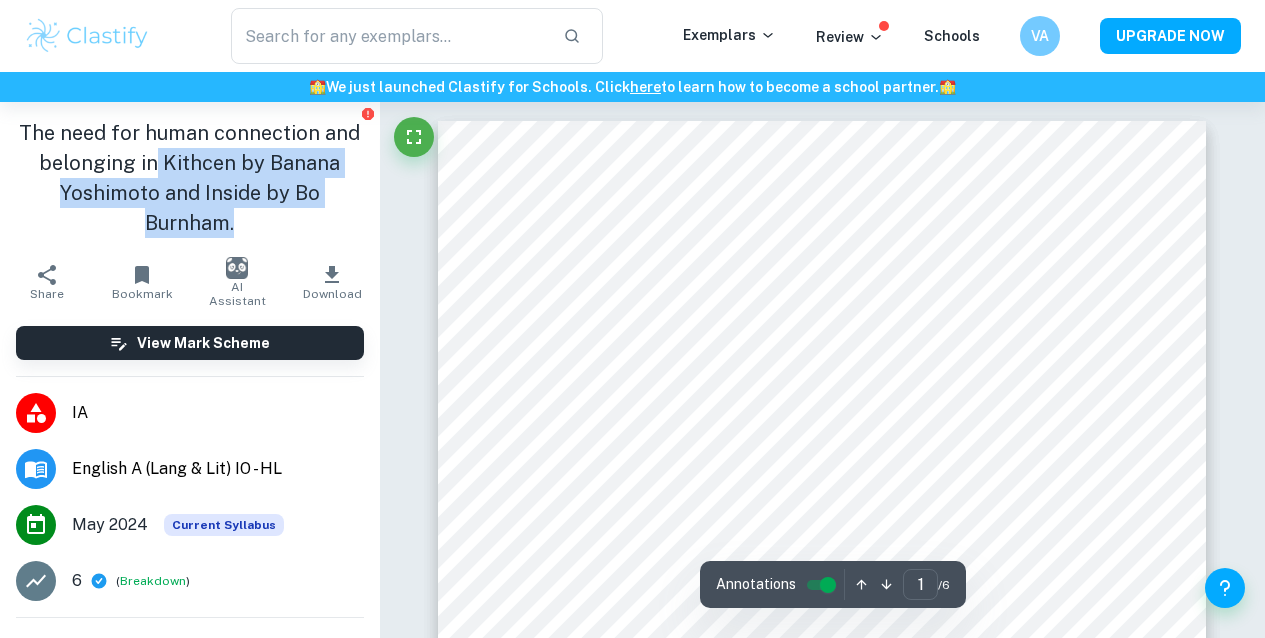 scroll, scrollTop: 0, scrollLeft: 0, axis: both 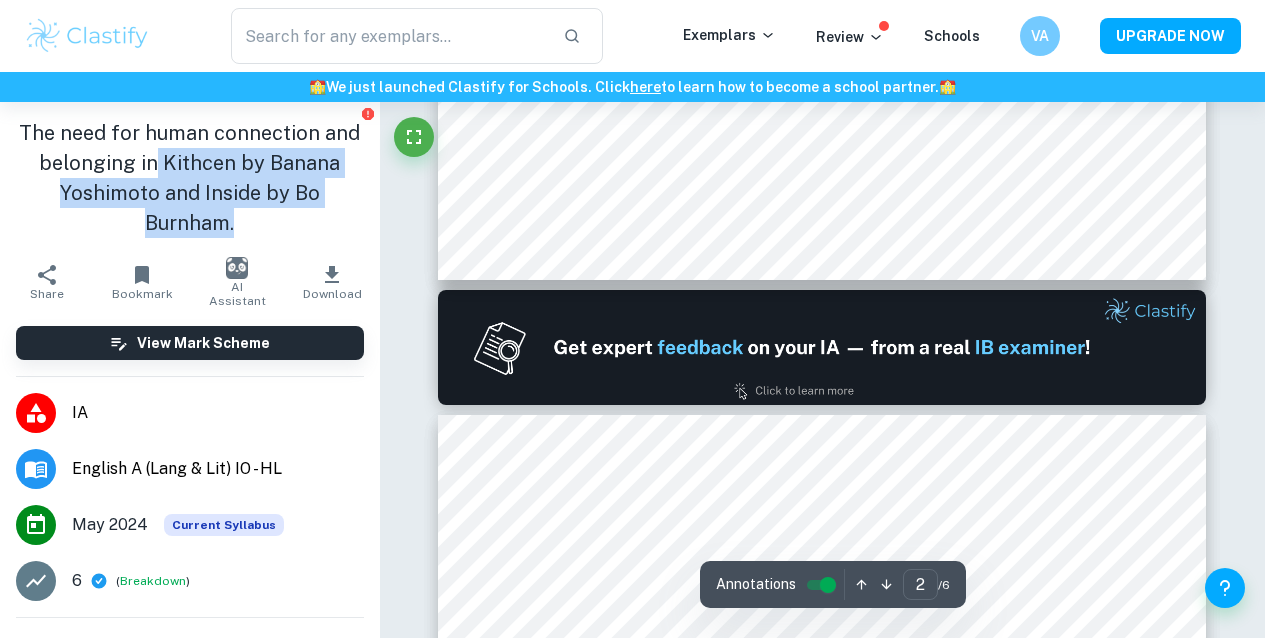 type on "1" 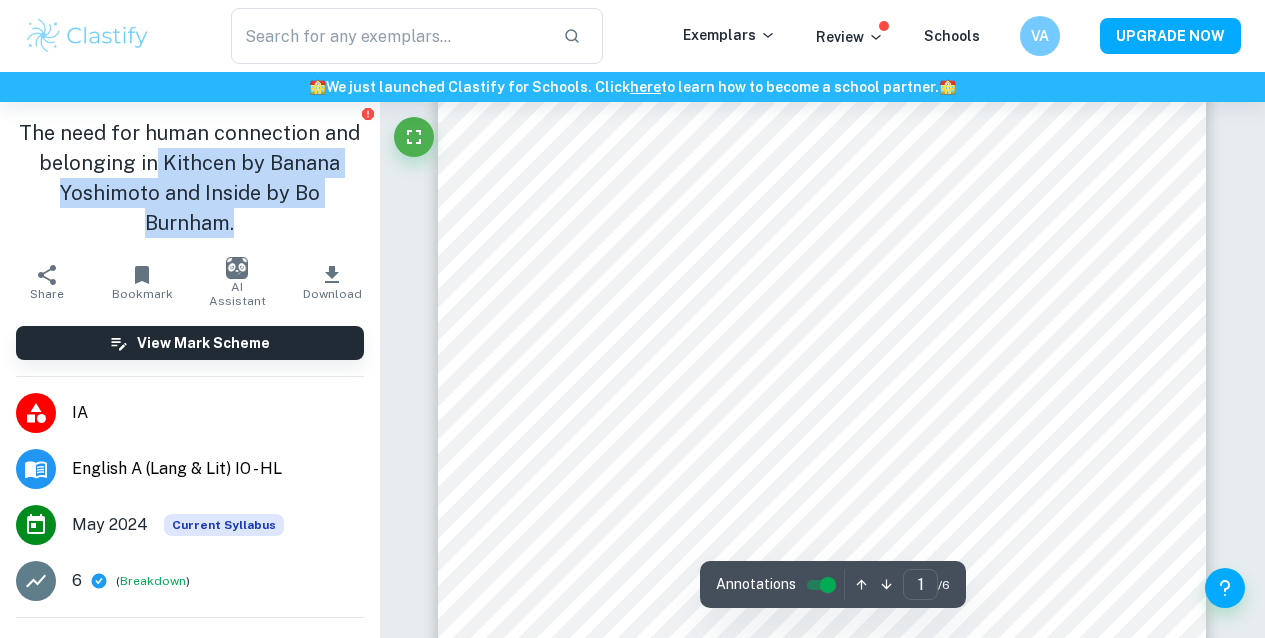scroll, scrollTop: 0, scrollLeft: 0, axis: both 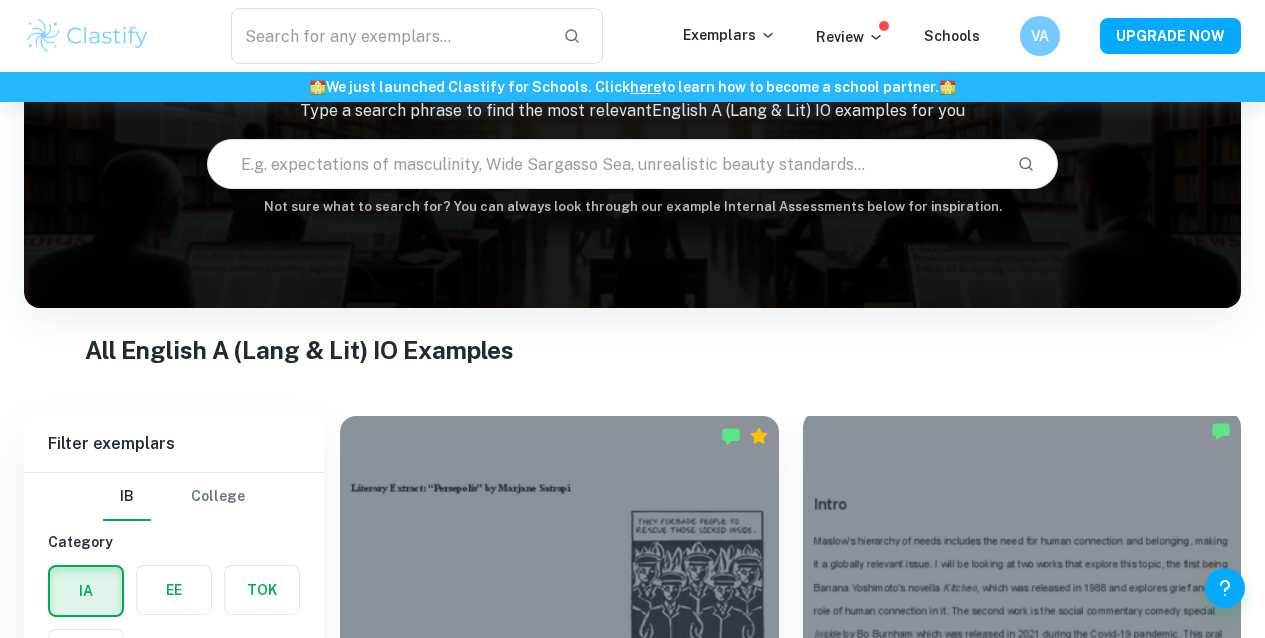 click at bounding box center [1022, 575] 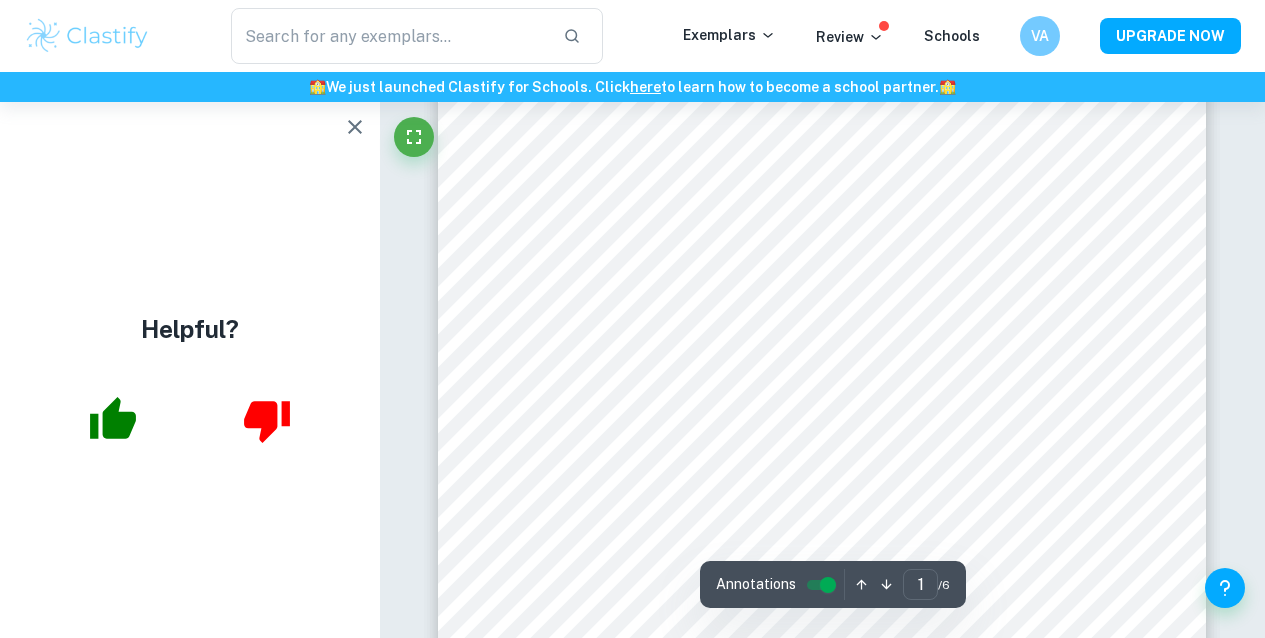 scroll, scrollTop: 285, scrollLeft: 0, axis: vertical 